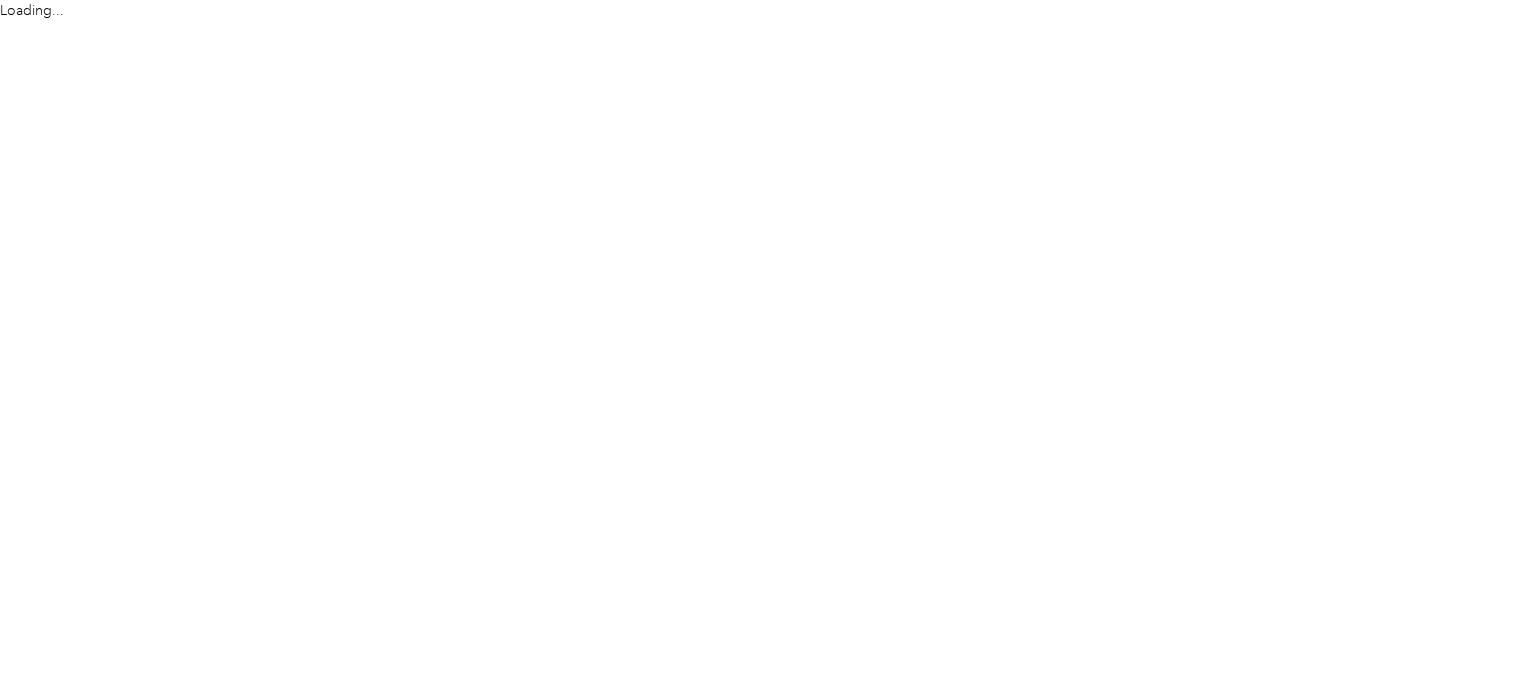 scroll, scrollTop: 0, scrollLeft: 0, axis: both 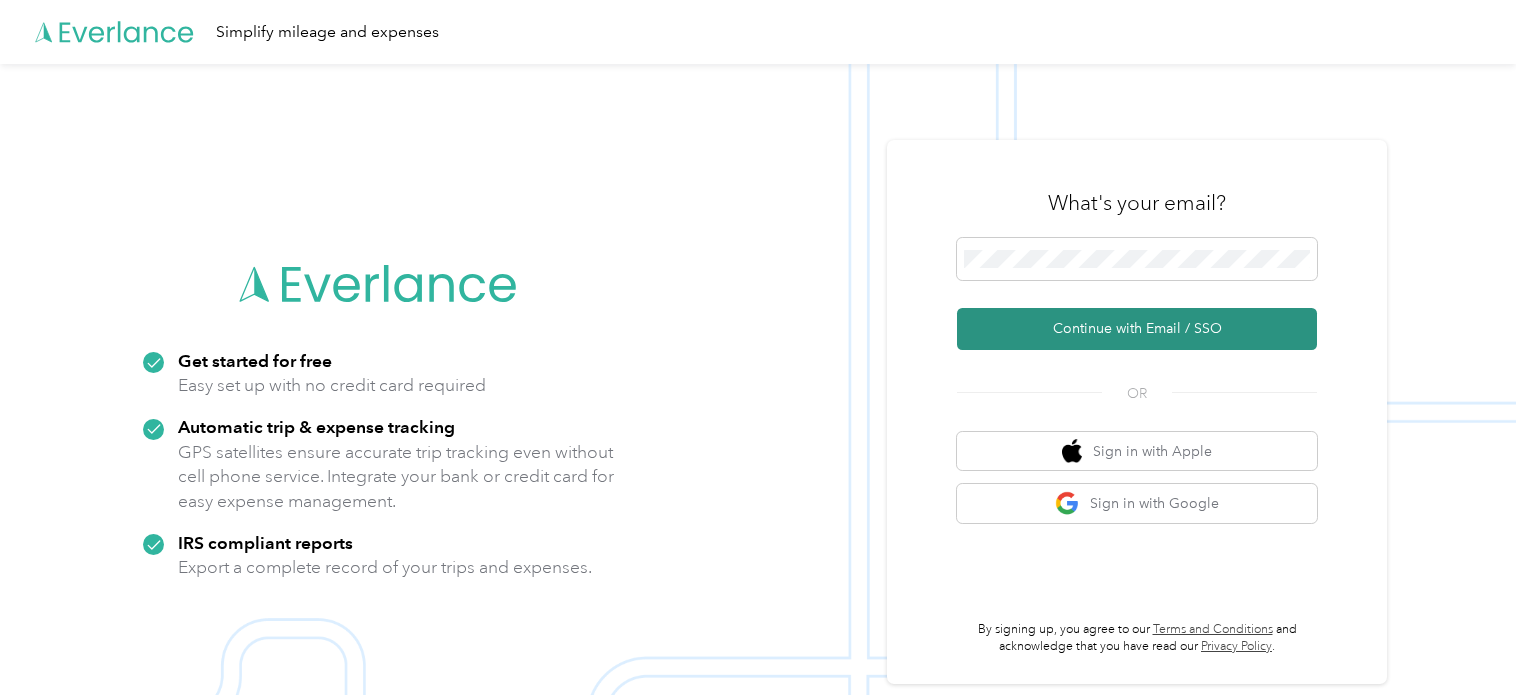 click on "Continue with Email / SSO" at bounding box center (1137, 329) 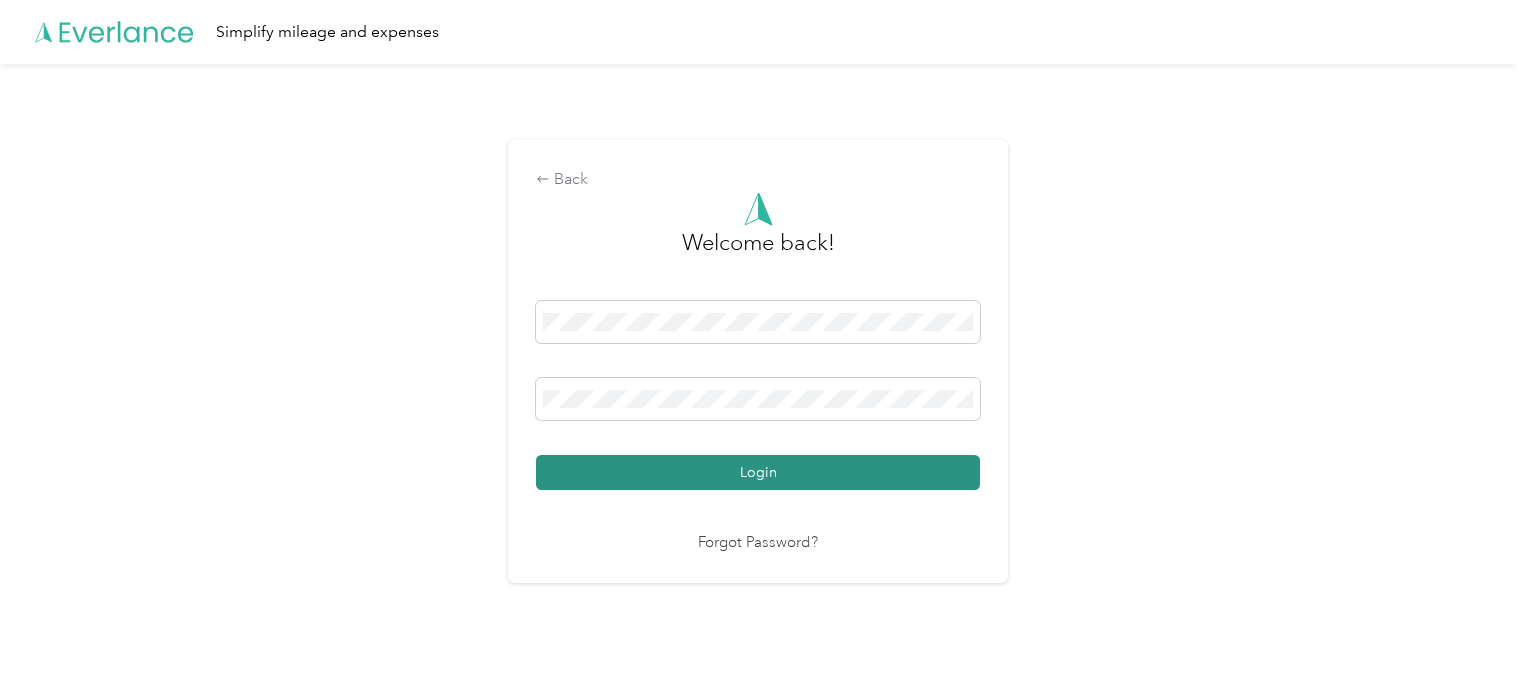click on "Login" at bounding box center [758, 472] 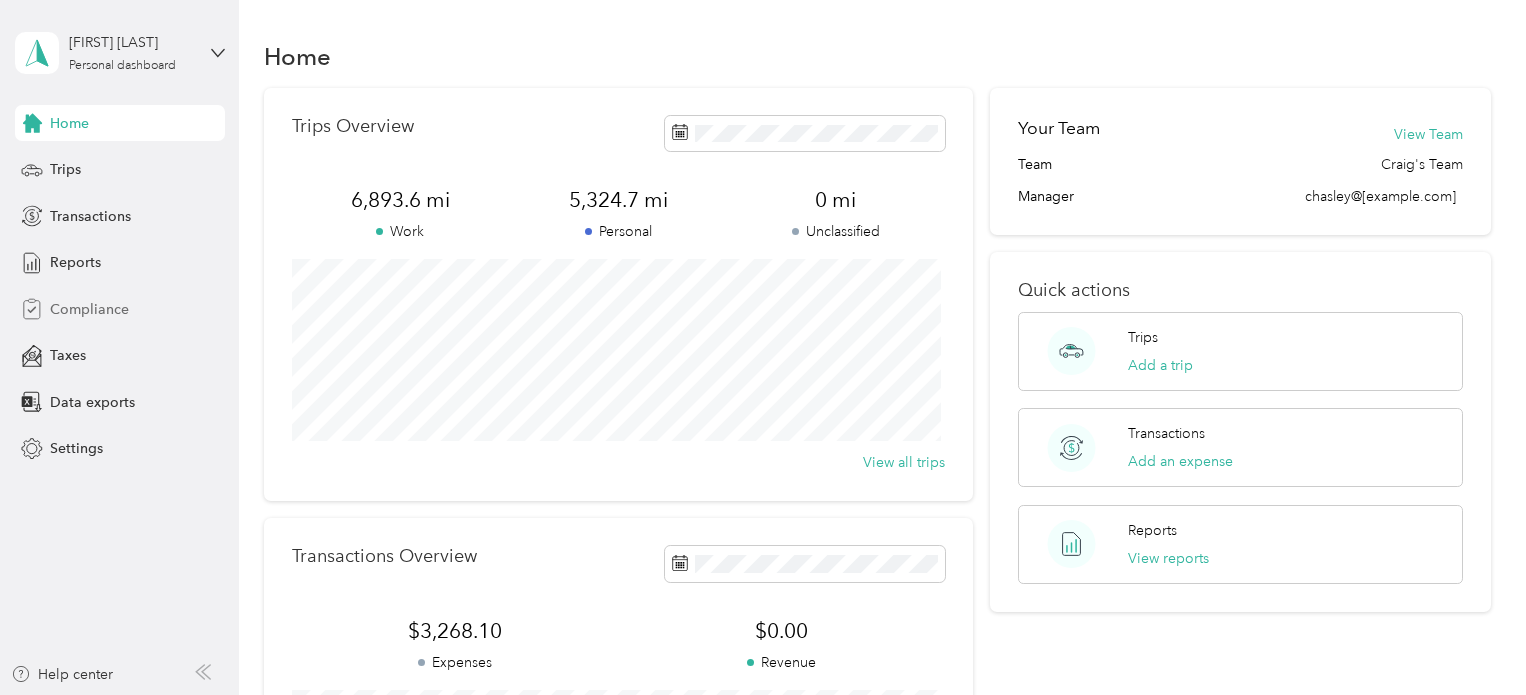 click on "Compliance" at bounding box center (89, 309) 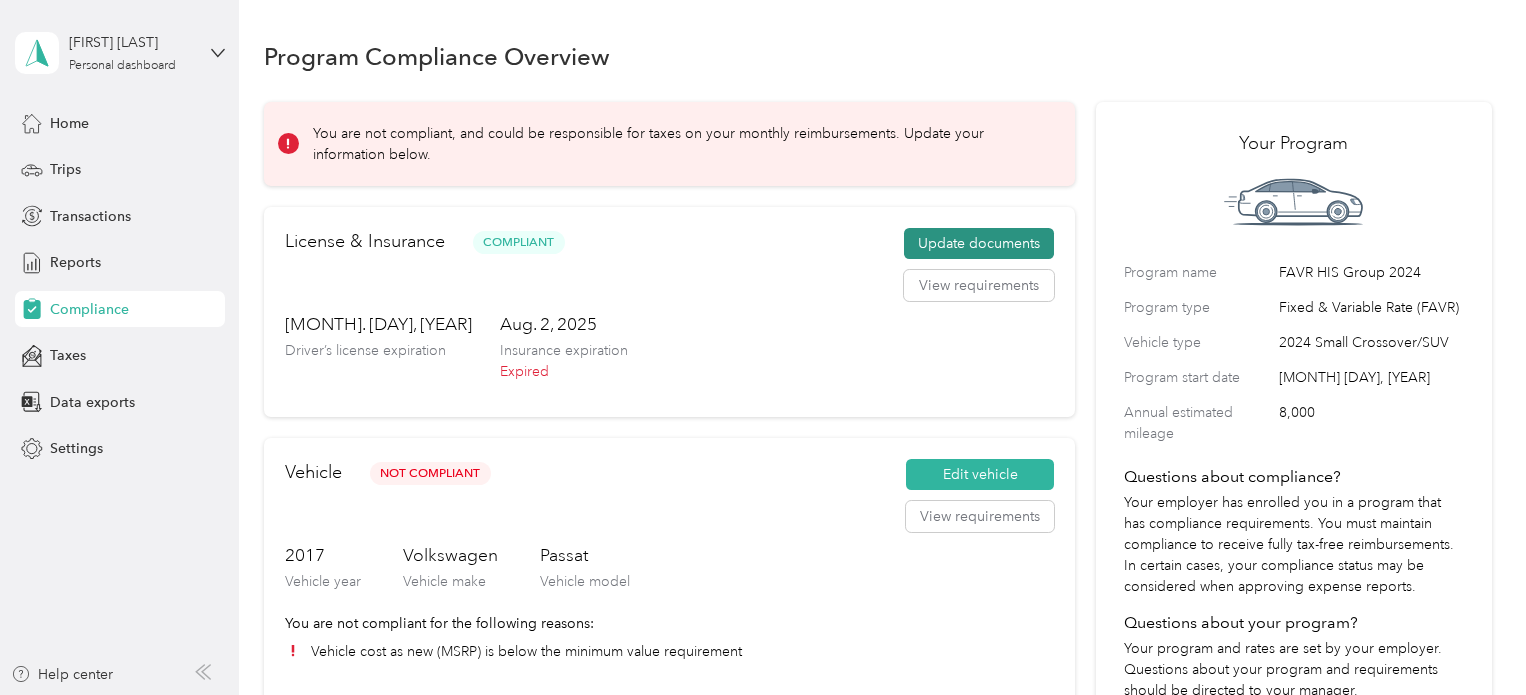 click on "Update documents" at bounding box center [979, 244] 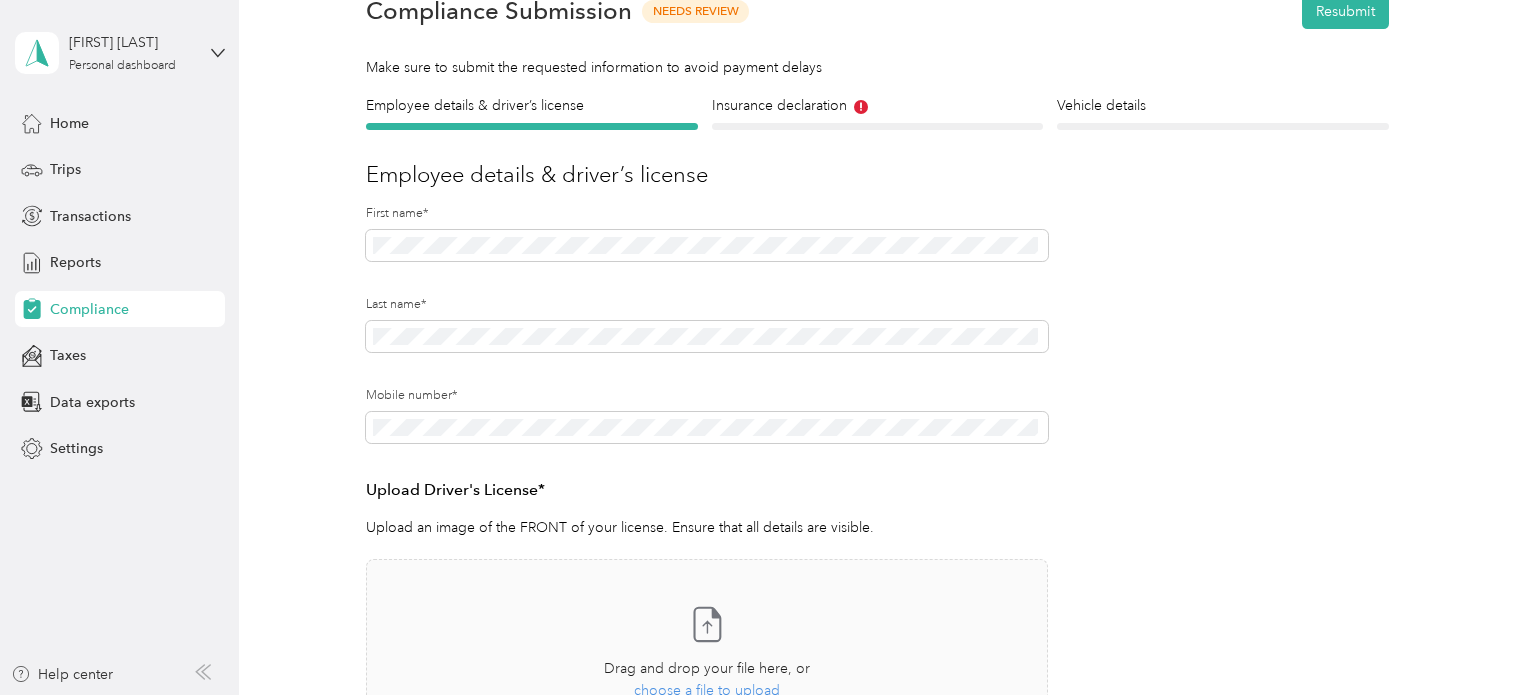 scroll, scrollTop: 74, scrollLeft: 0, axis: vertical 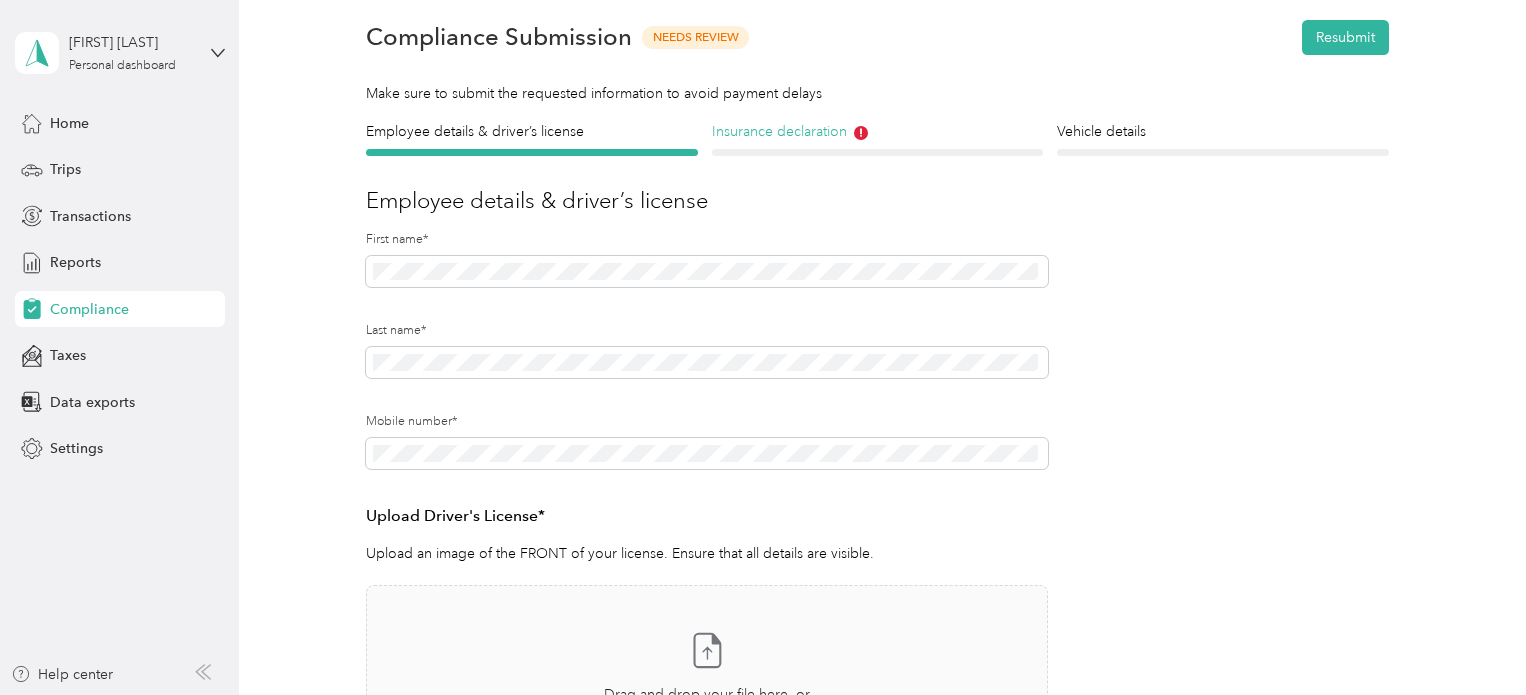 click on "Insurance declaration" at bounding box center [878, 131] 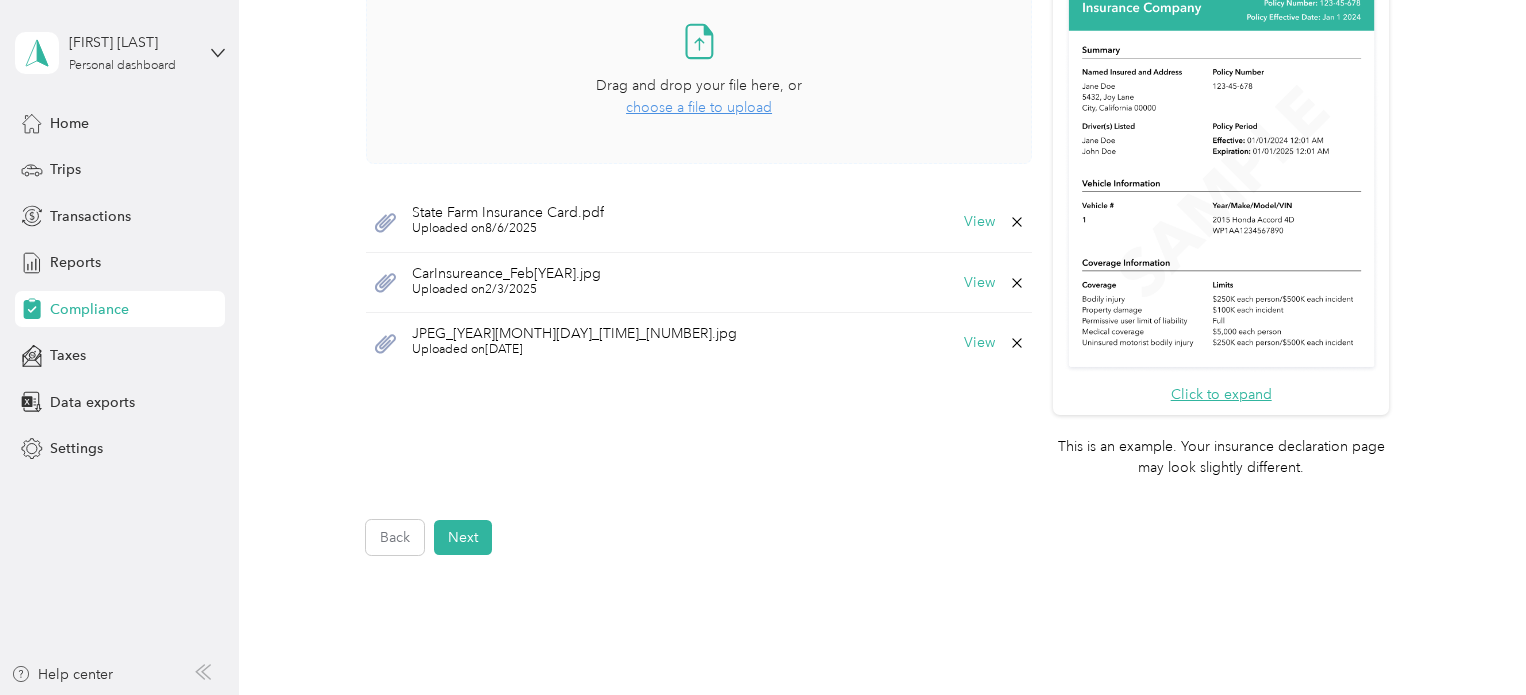 scroll, scrollTop: 674, scrollLeft: 0, axis: vertical 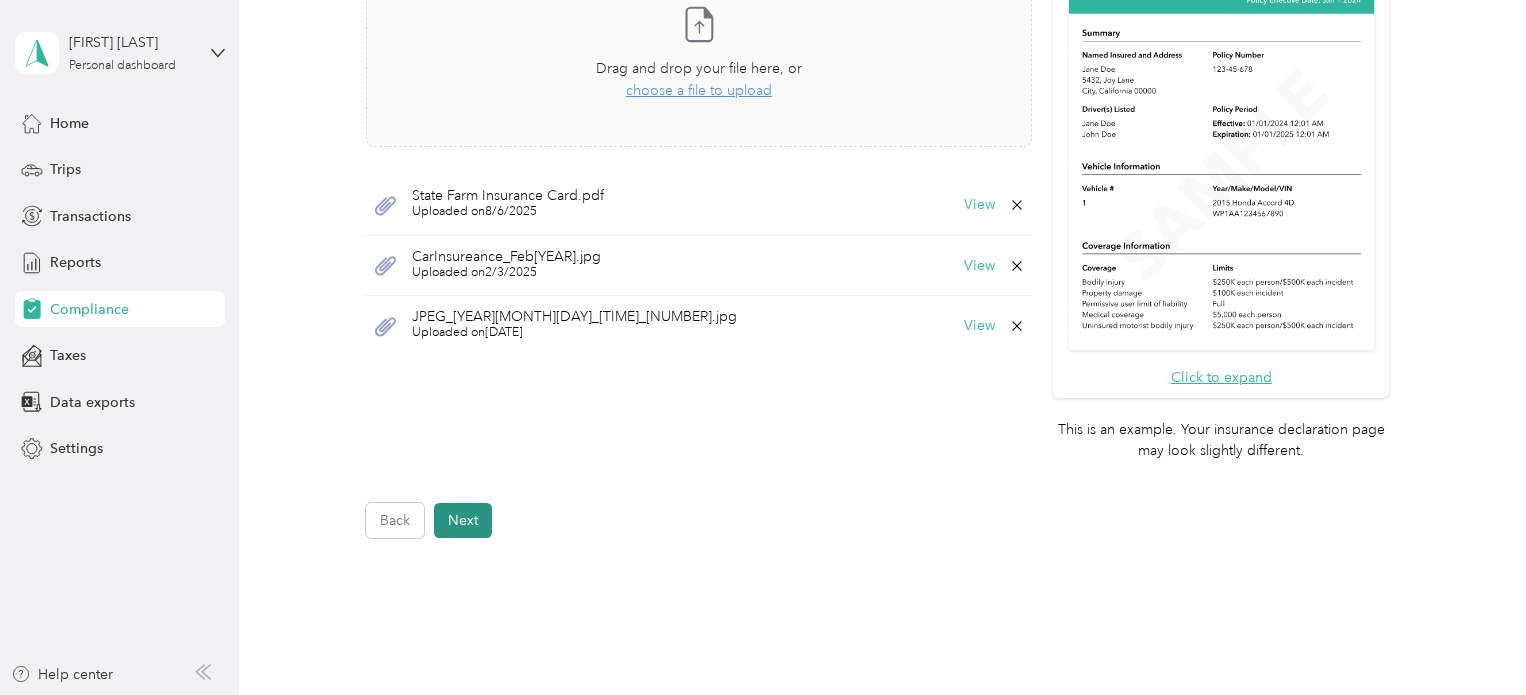 click on "Next" at bounding box center [463, 520] 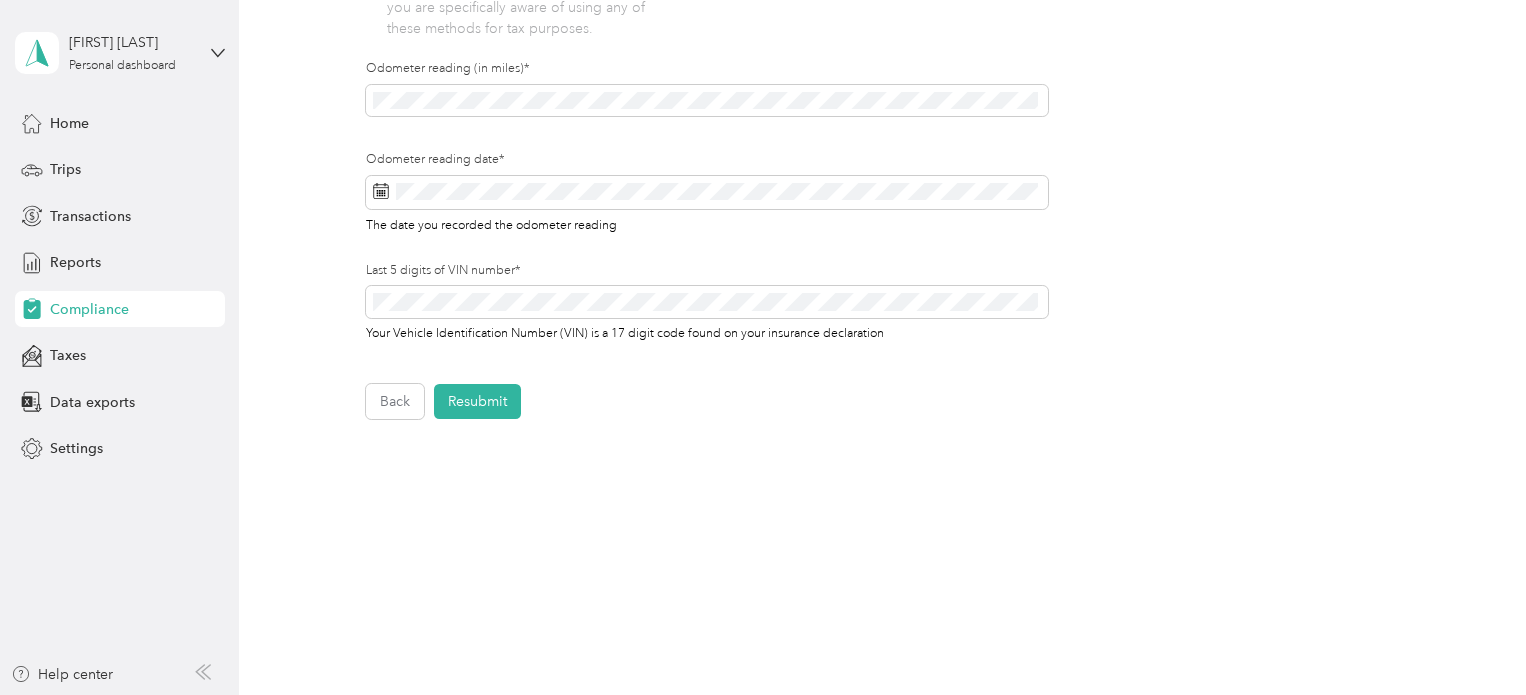 scroll, scrollTop: 666, scrollLeft: 0, axis: vertical 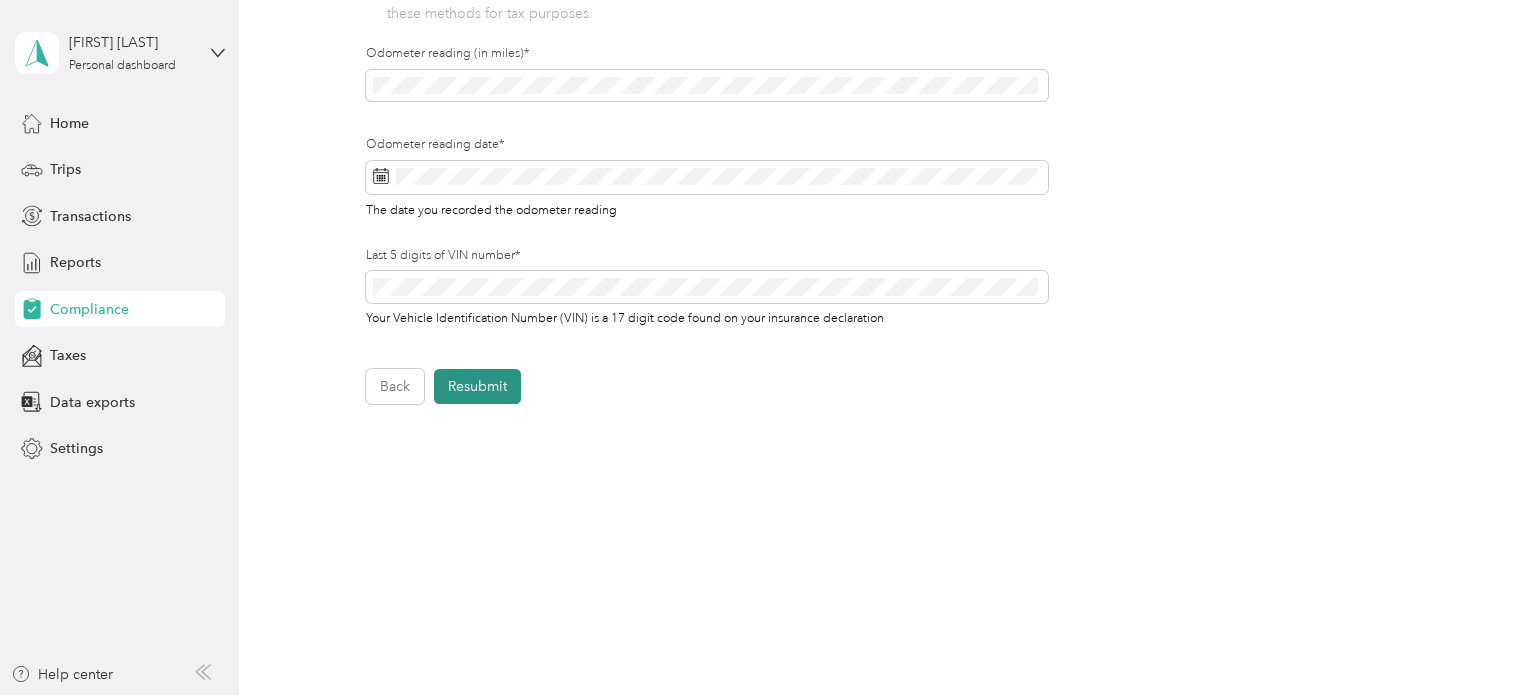 click on "Resubmit" at bounding box center [477, 386] 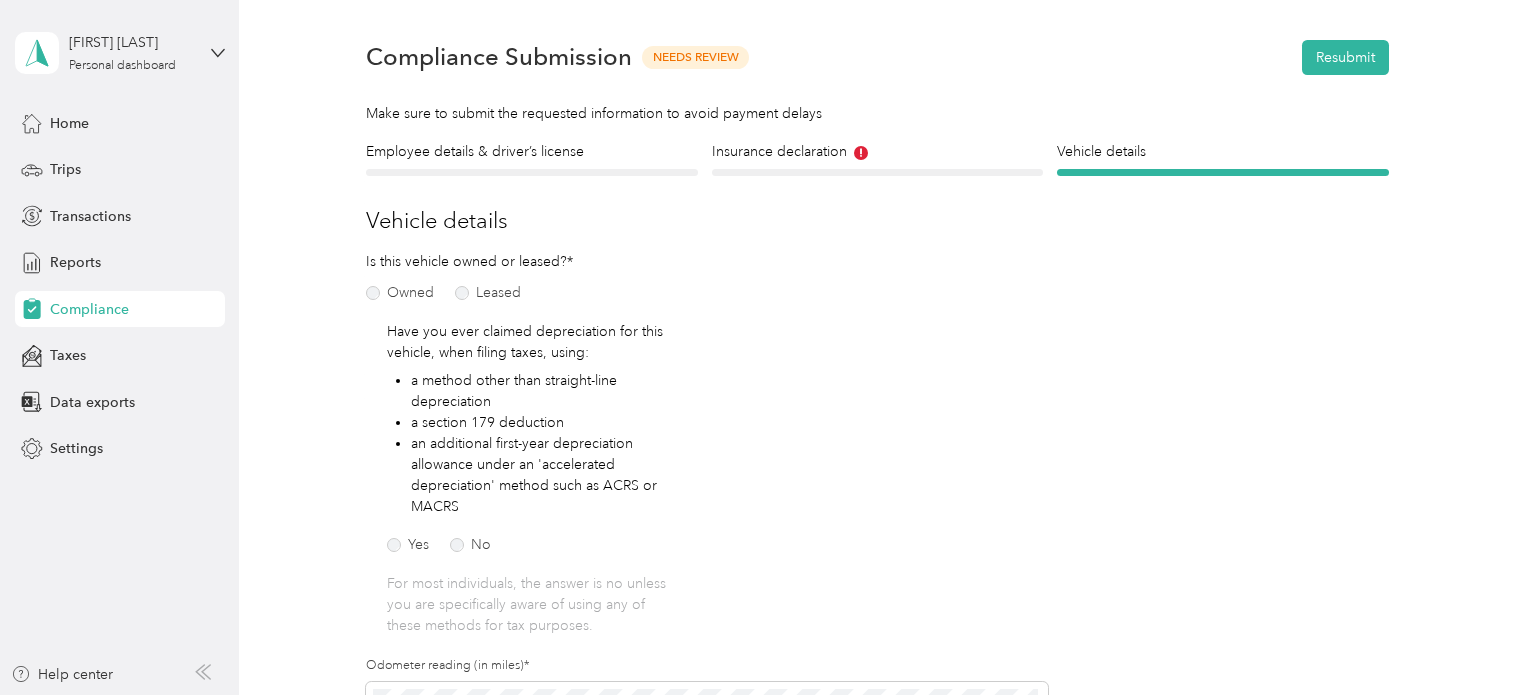 scroll, scrollTop: 24, scrollLeft: 0, axis: vertical 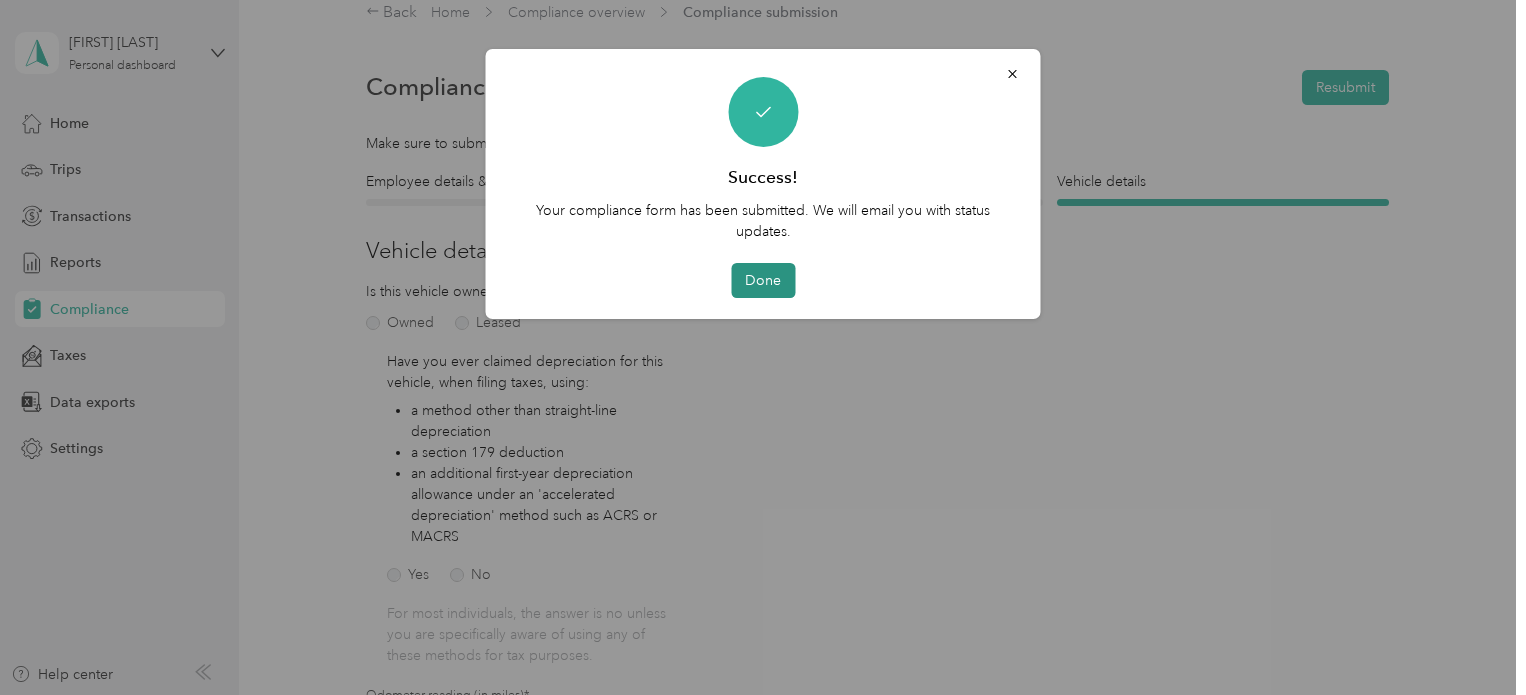 click on "Done" at bounding box center [763, 280] 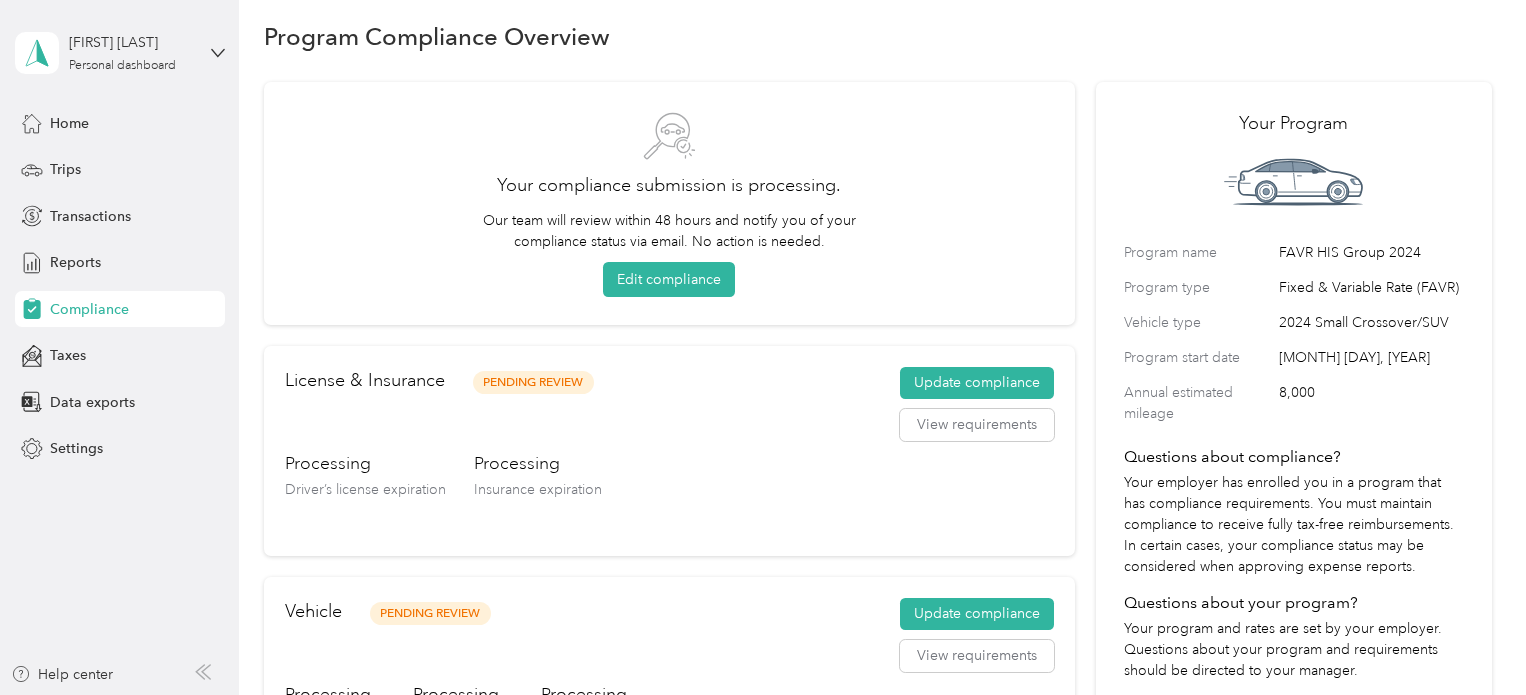 scroll, scrollTop: 0, scrollLeft: 0, axis: both 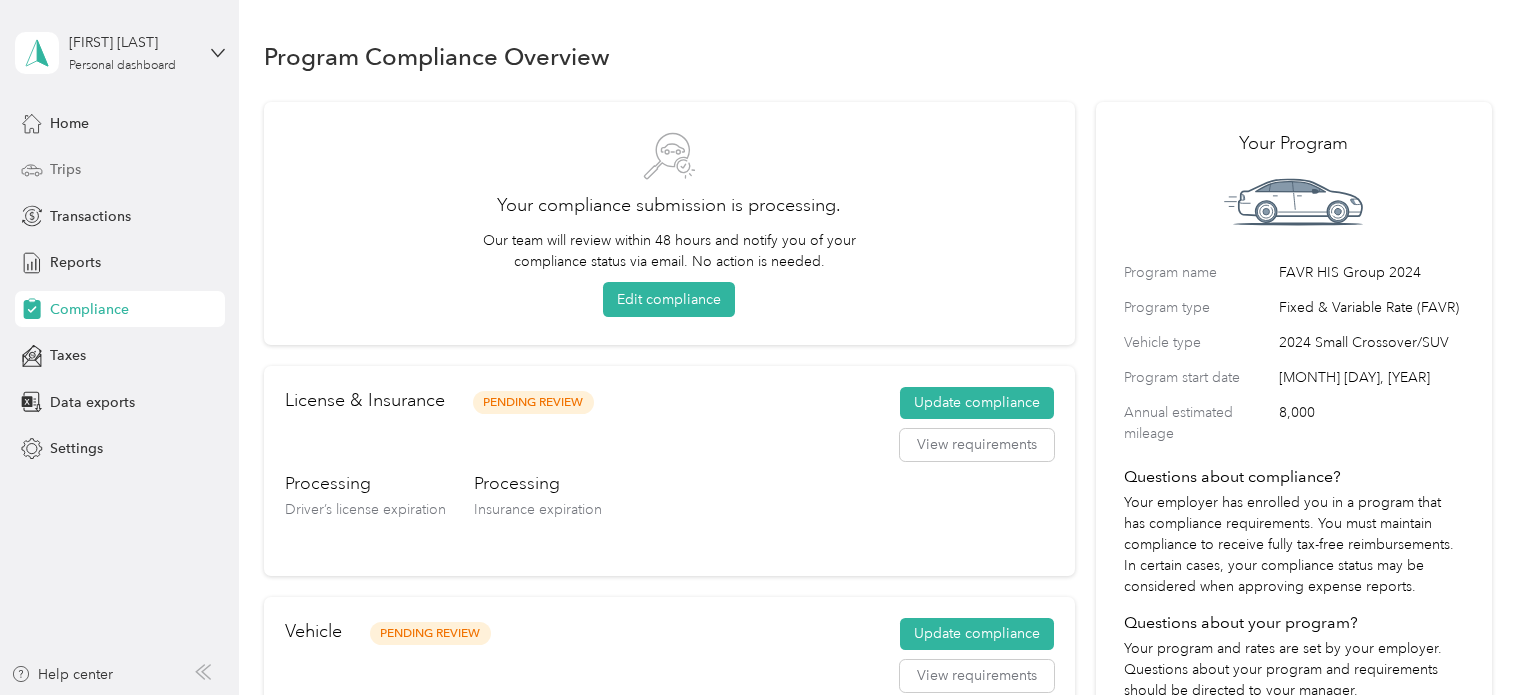 click on "Trips" at bounding box center [120, 170] 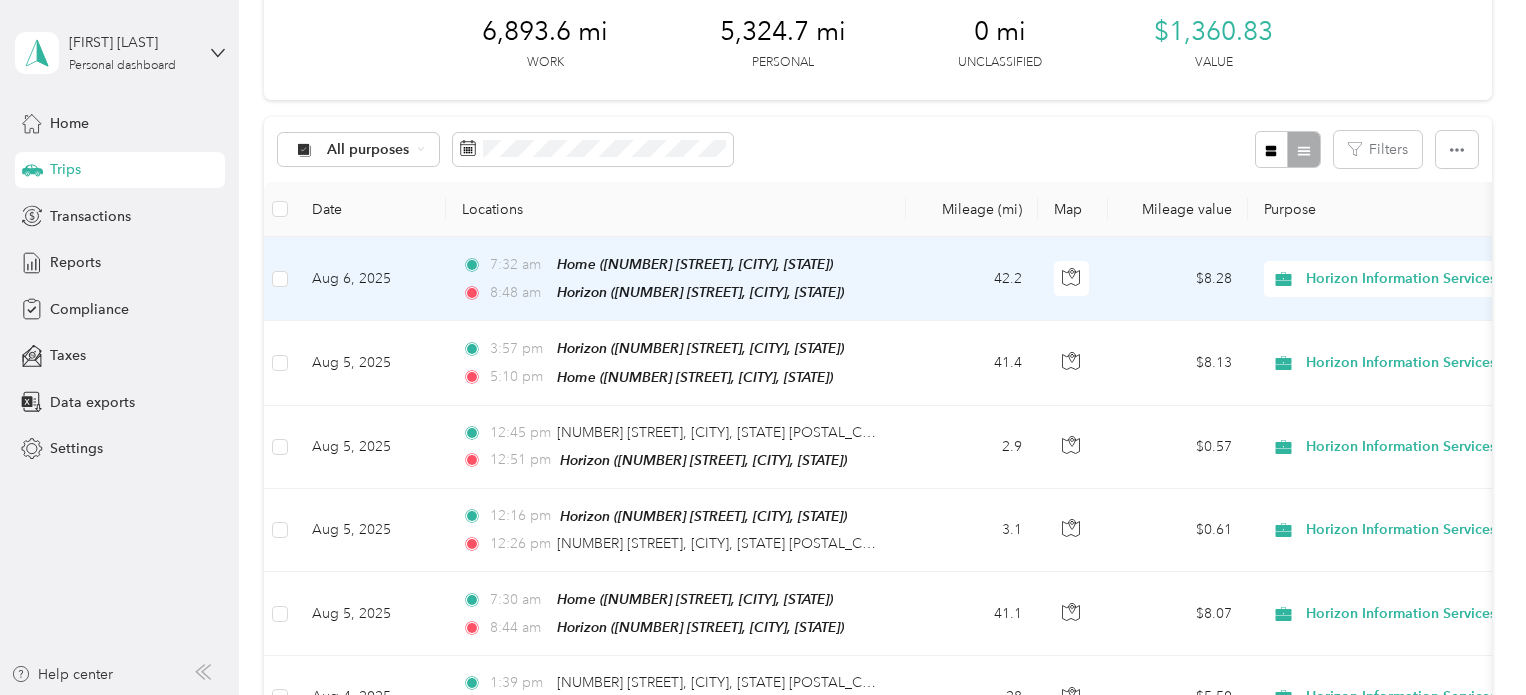 scroll, scrollTop: 200, scrollLeft: 0, axis: vertical 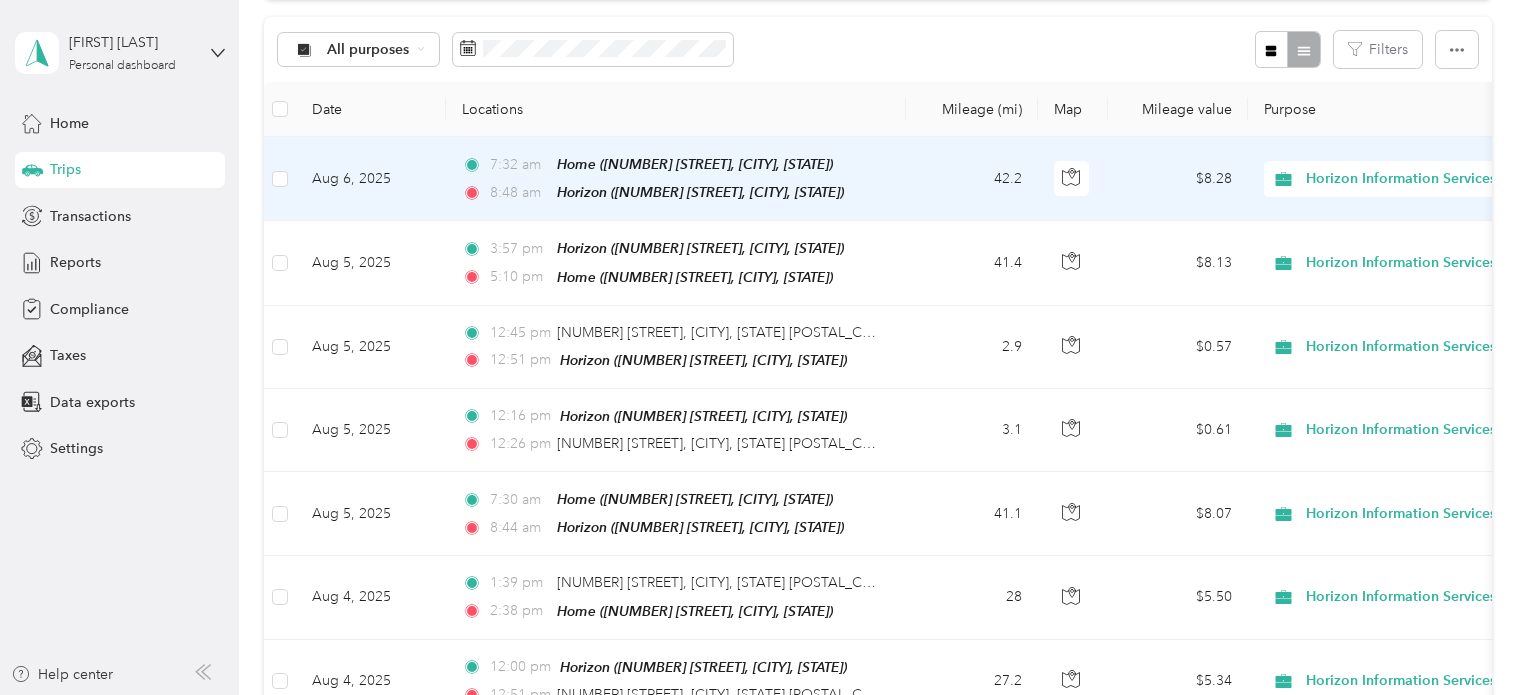 click on "Horizon Information Services" at bounding box center (1401, 179) 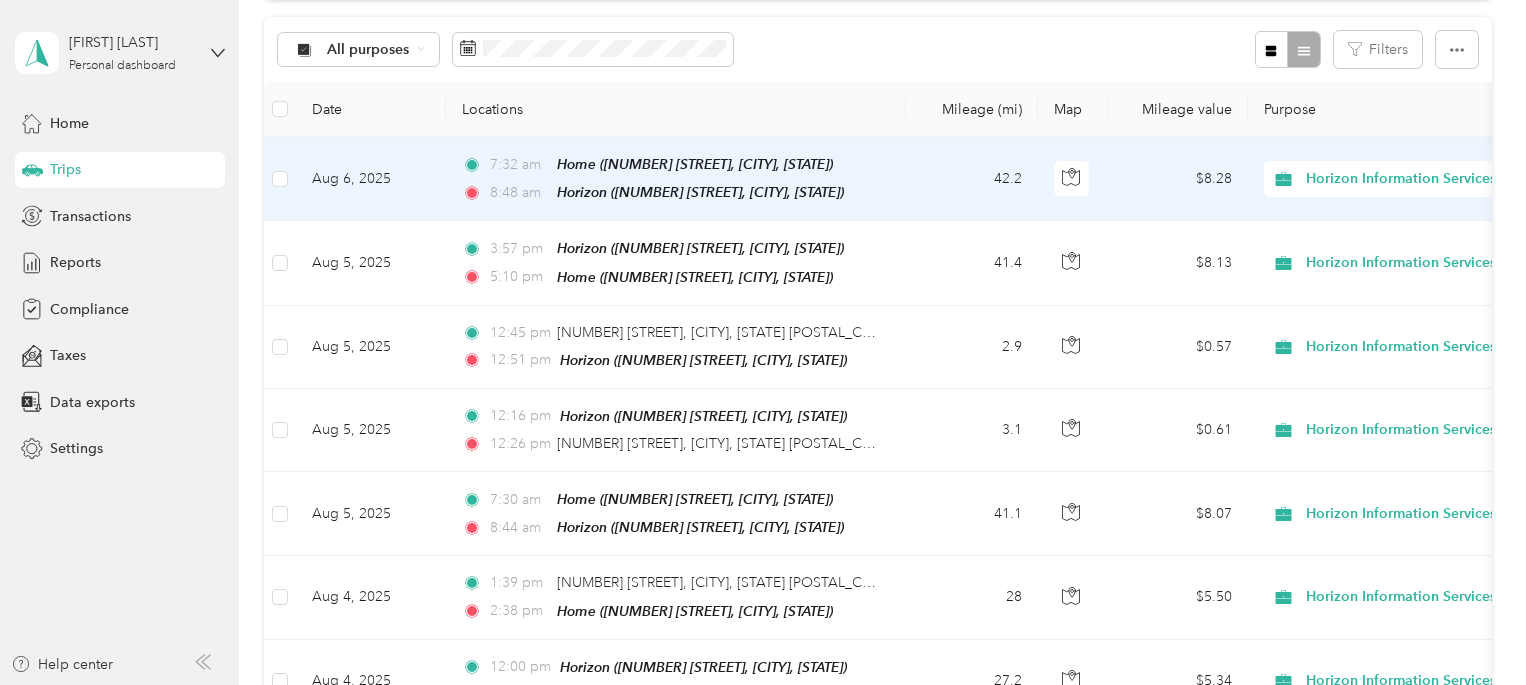 click on "Personal" at bounding box center [1420, 249] 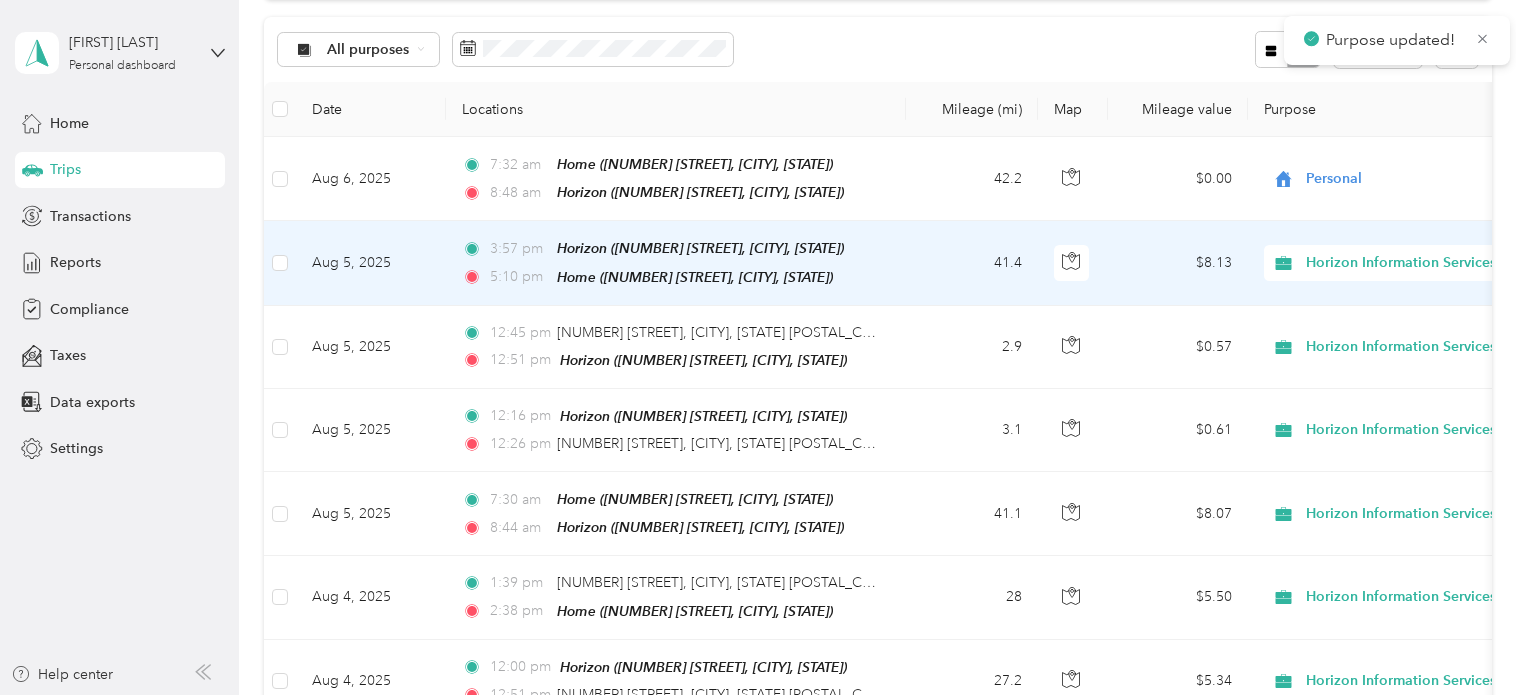 click on "Horizon Information Services" at bounding box center (1401, 263) 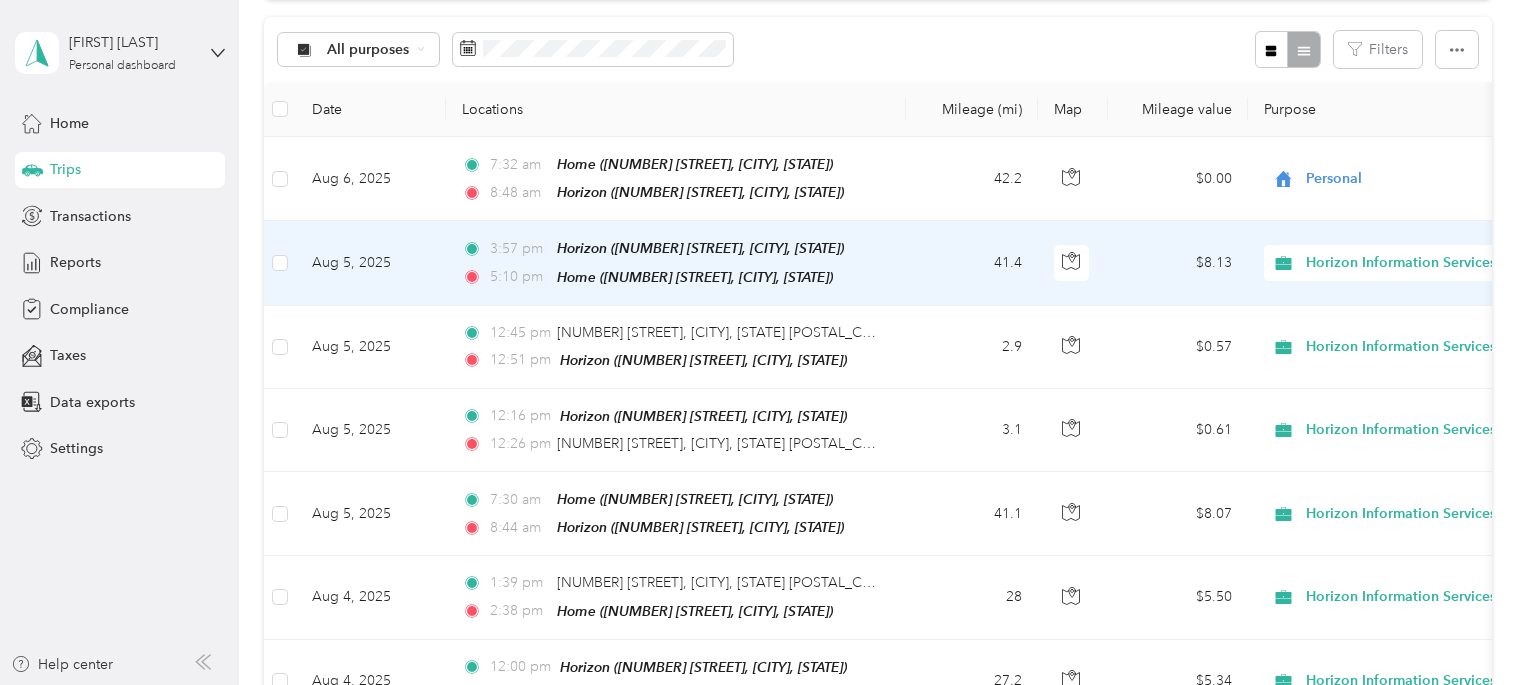 click on "Personal" at bounding box center [1403, 329] 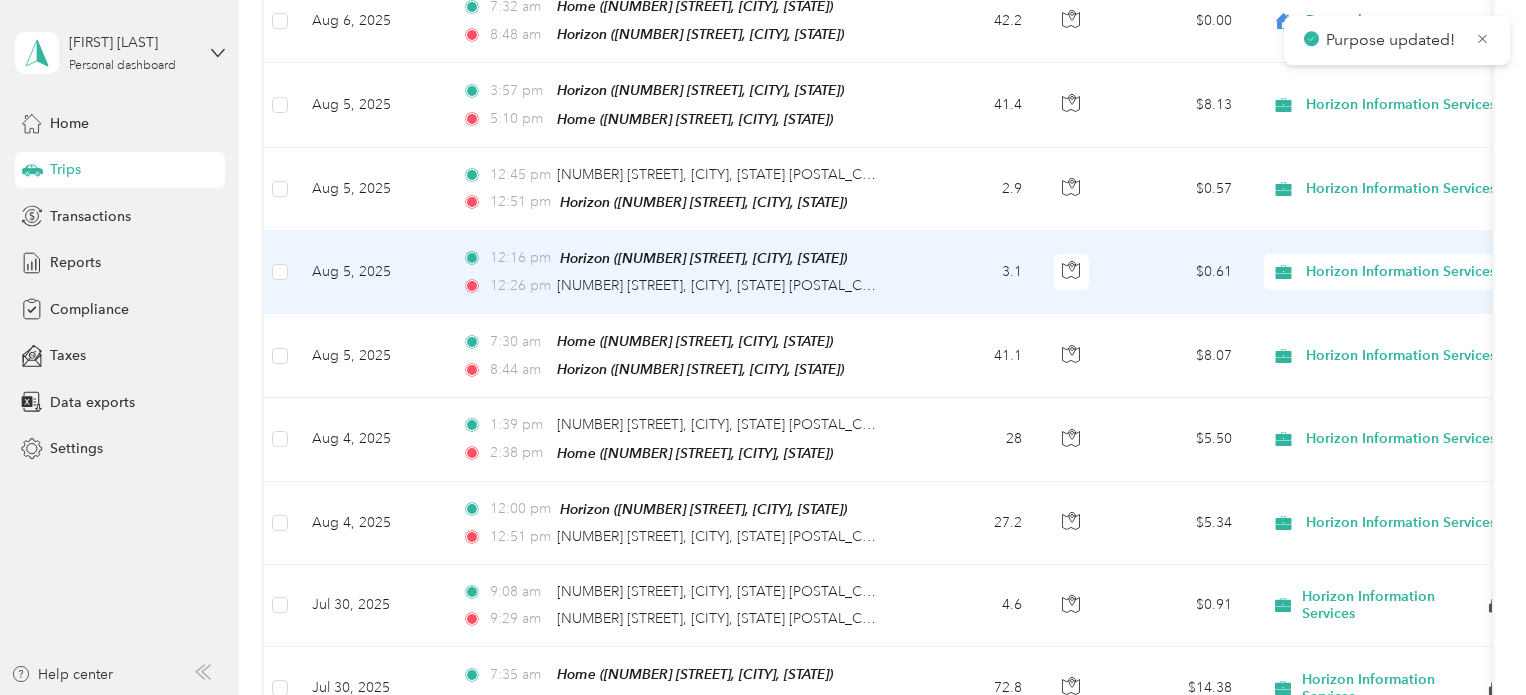 scroll, scrollTop: 400, scrollLeft: 0, axis: vertical 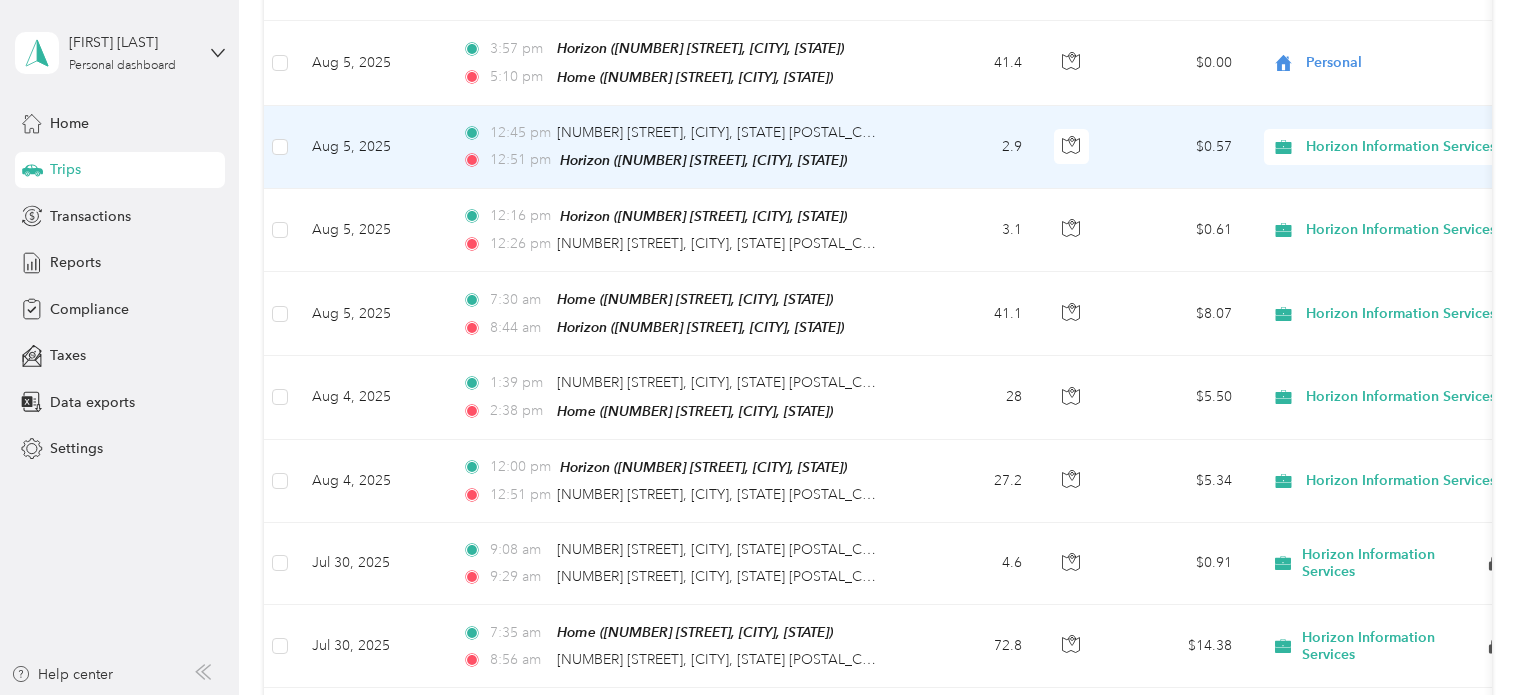 click 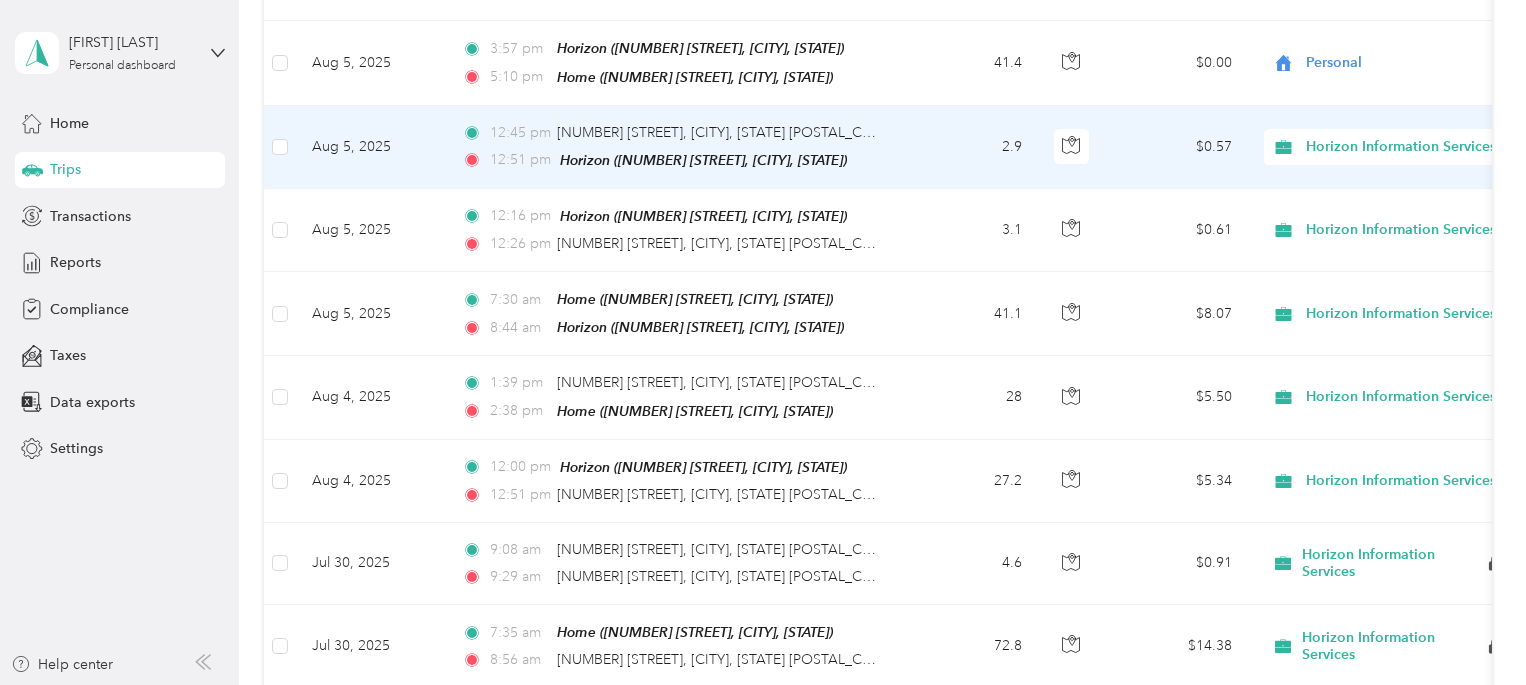 click on "Personal" at bounding box center (1403, 204) 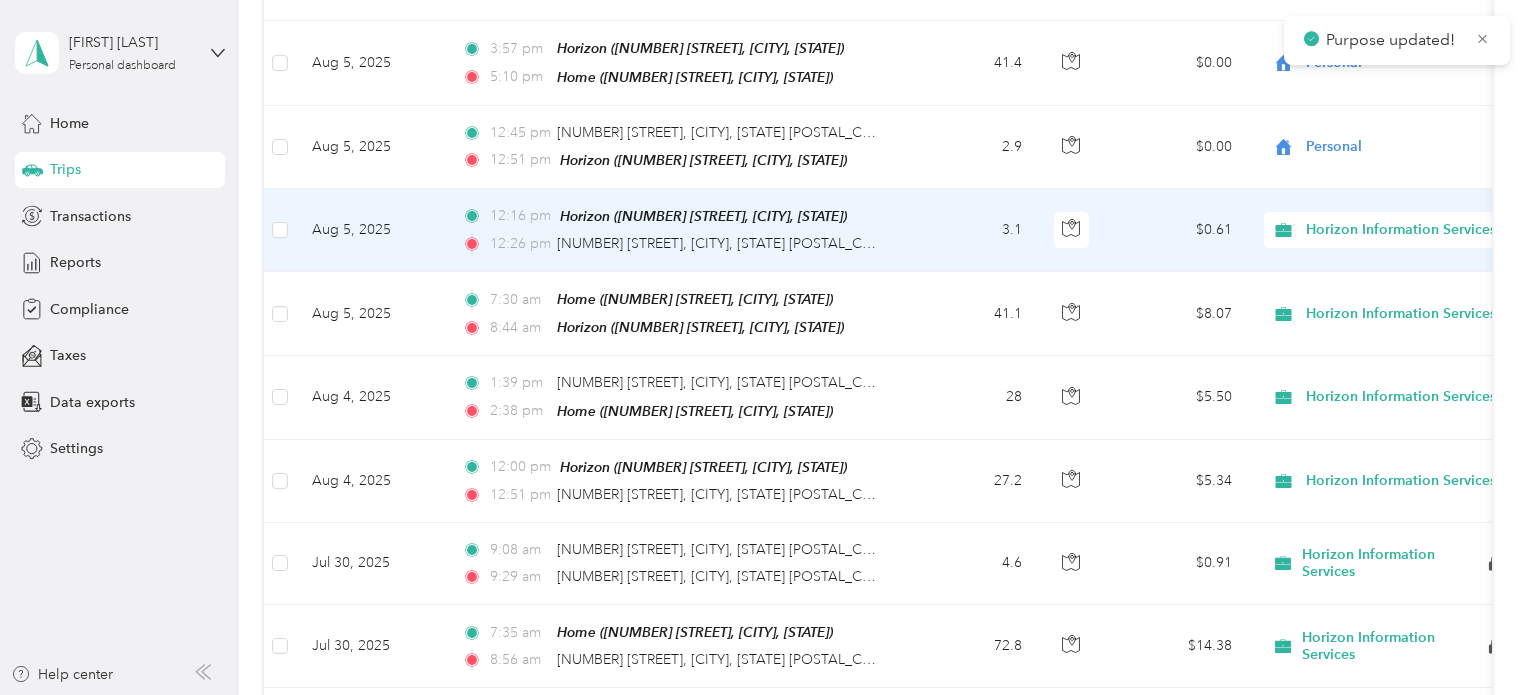 click on "Horizon Information Services" at bounding box center (1401, 230) 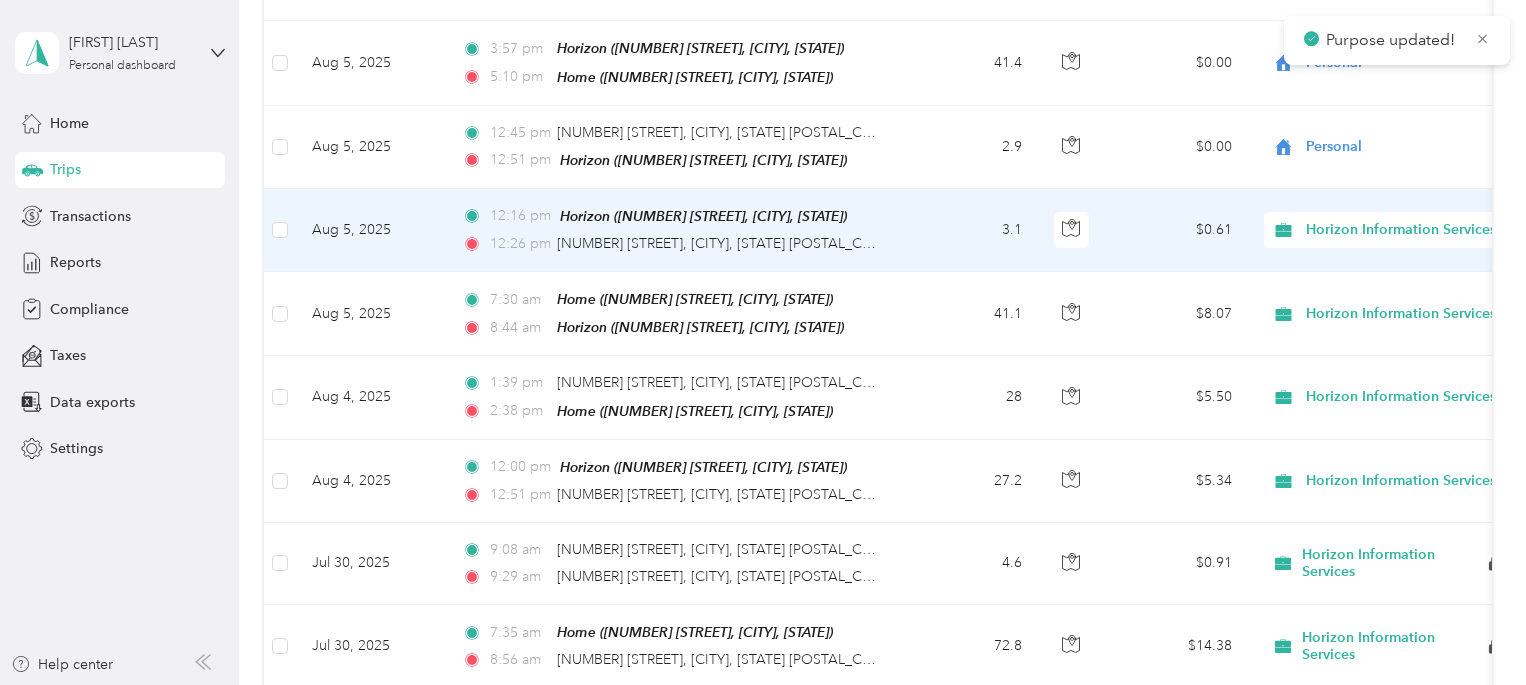 click on "Personal" at bounding box center (1420, 294) 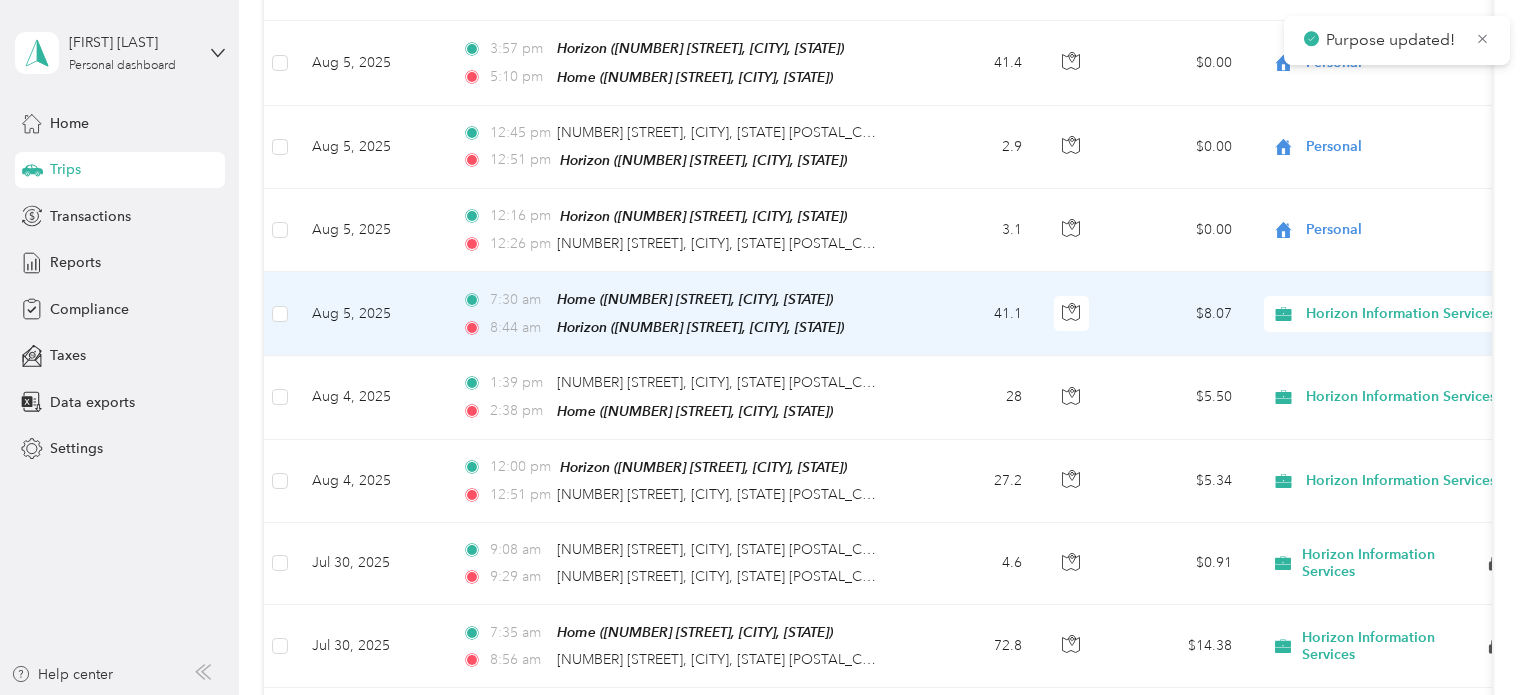 click on "Horizon Information Services" at bounding box center (1401, 314) 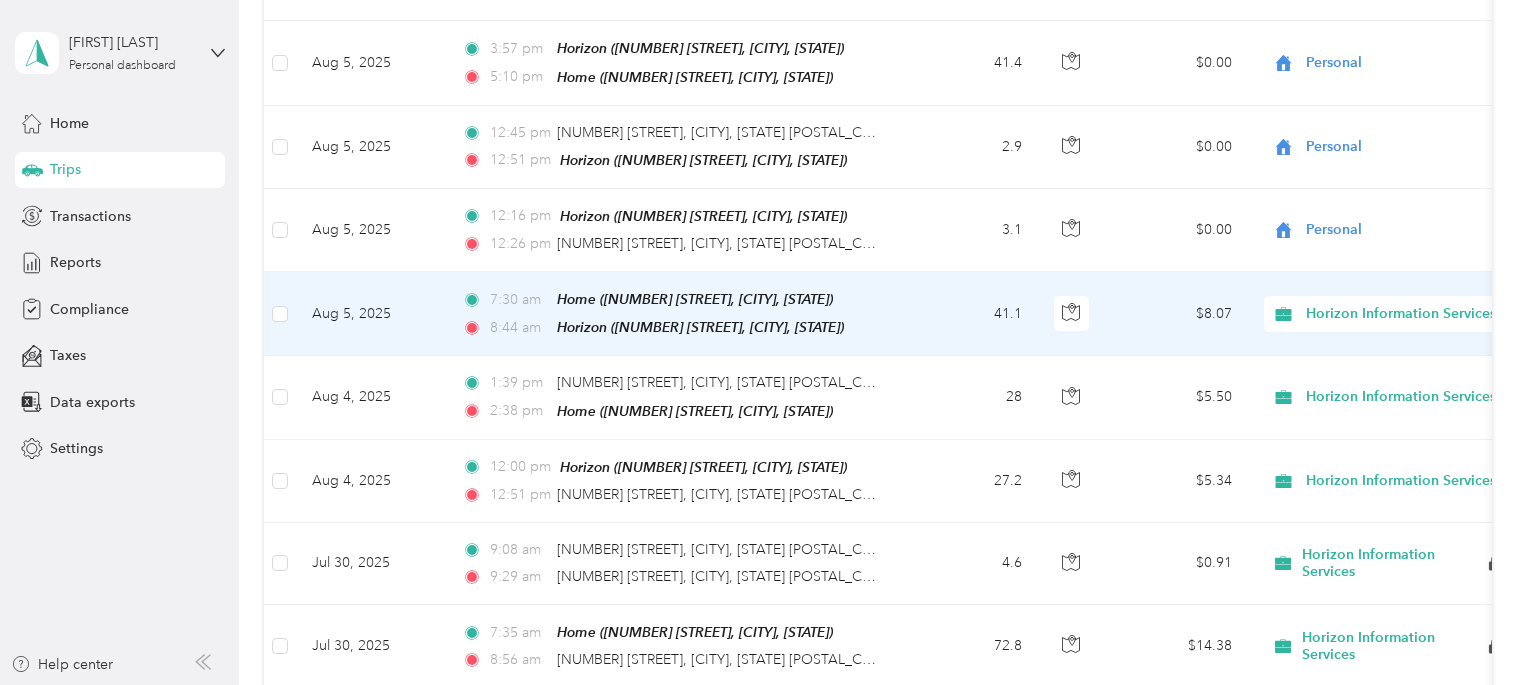 click on "Personal" at bounding box center (1403, 377) 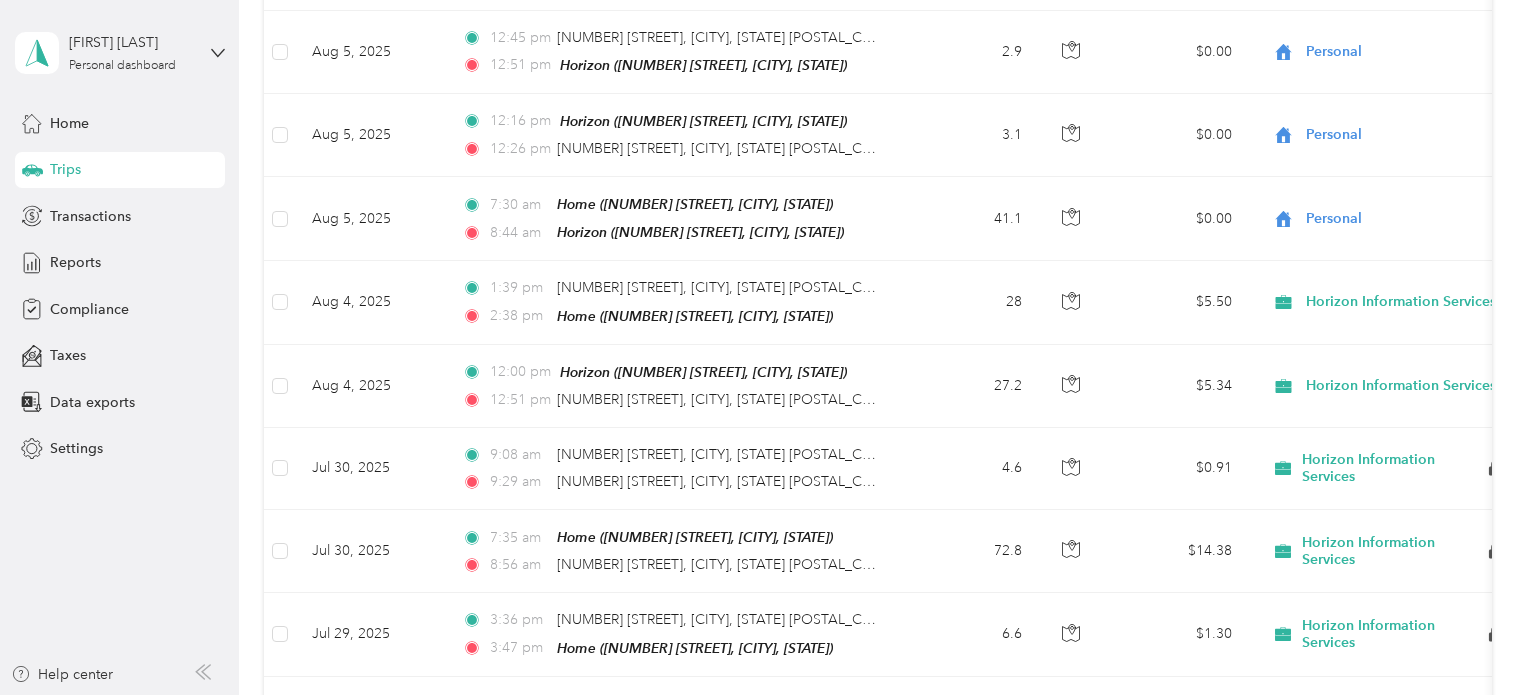 scroll, scrollTop: 0, scrollLeft: 0, axis: both 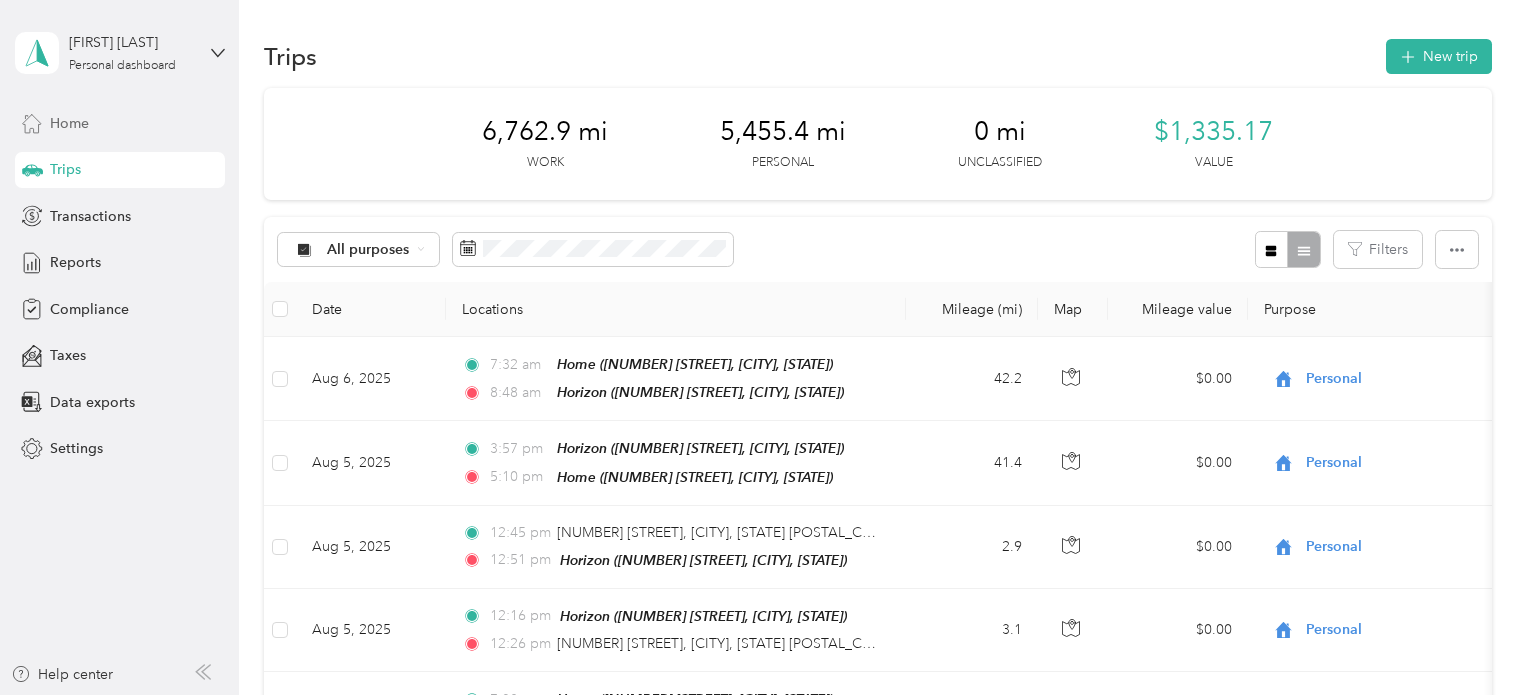 click on "Home" at bounding box center [69, 123] 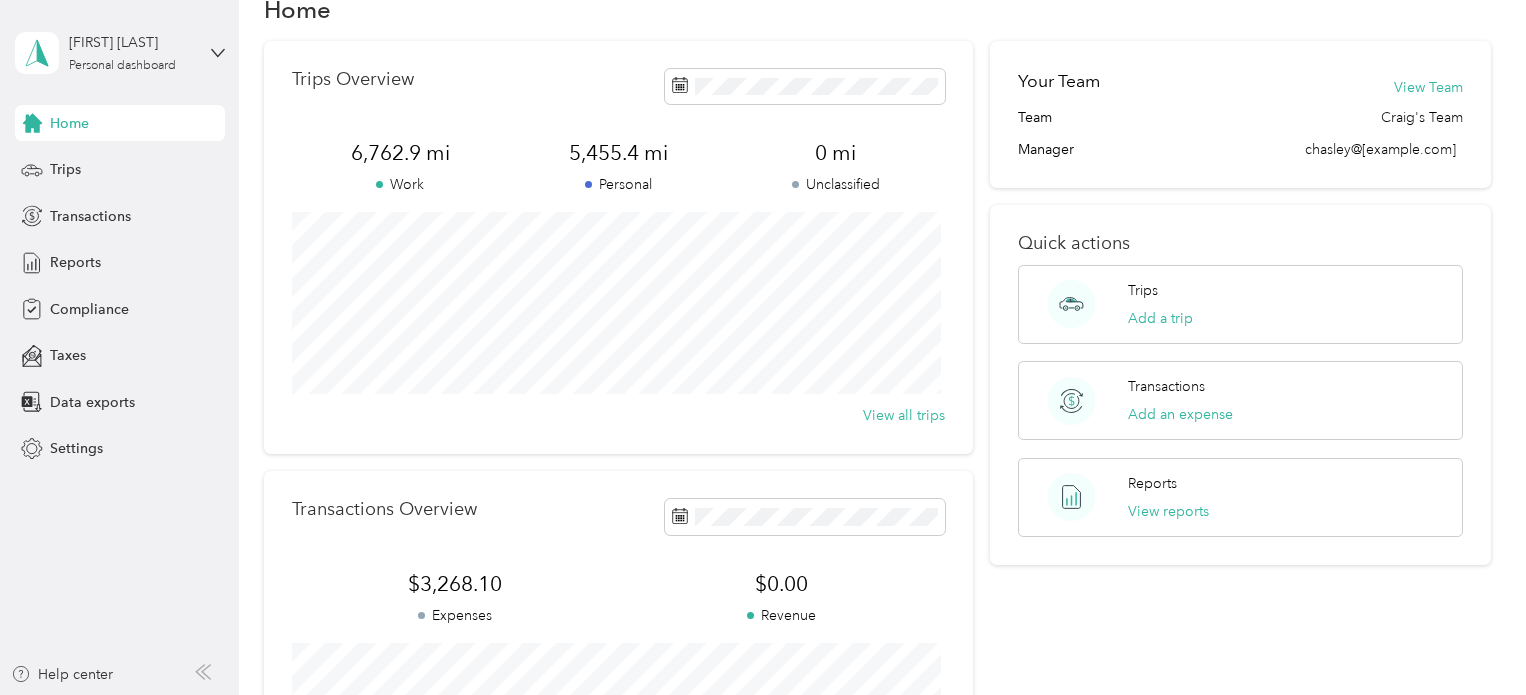 scroll, scrollTop: 0, scrollLeft: 0, axis: both 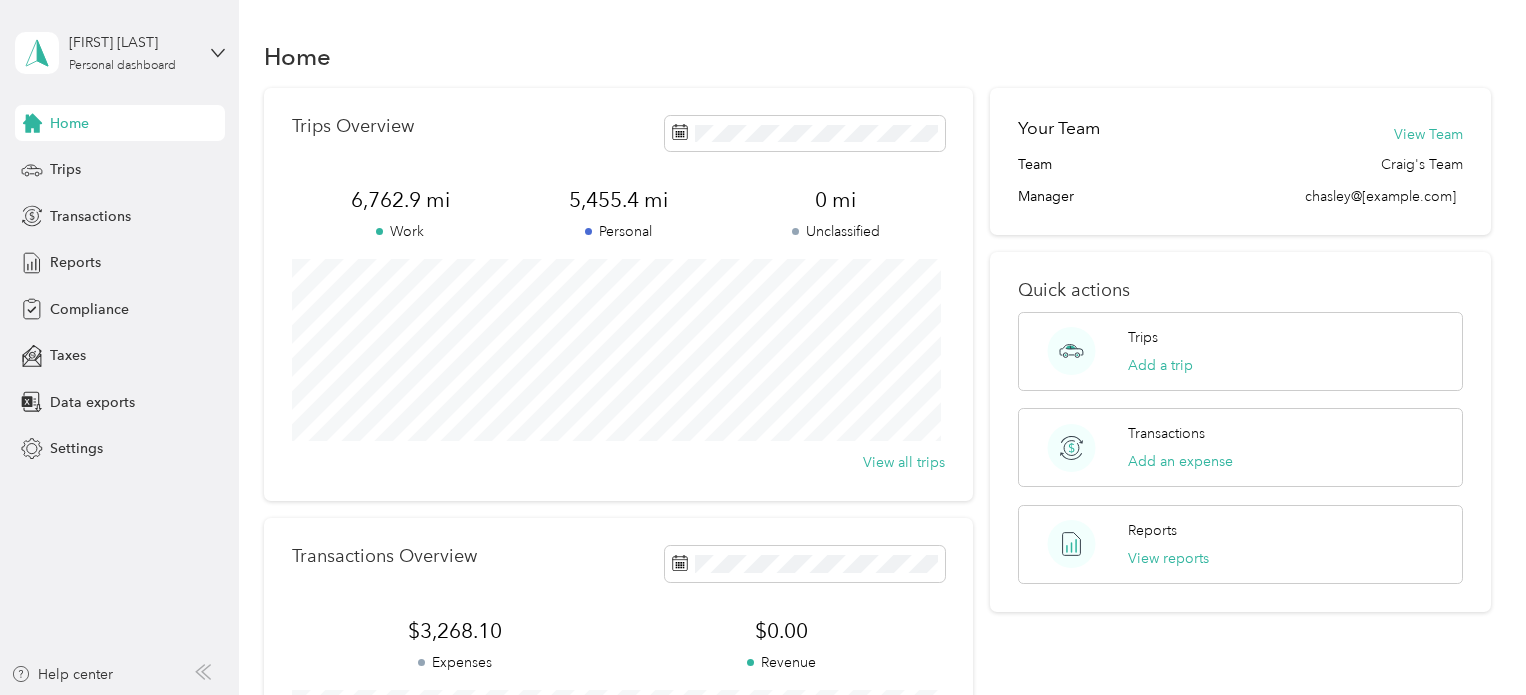 click on "[FIRST] [LAST] Personal dashboard" at bounding box center (120, 53) 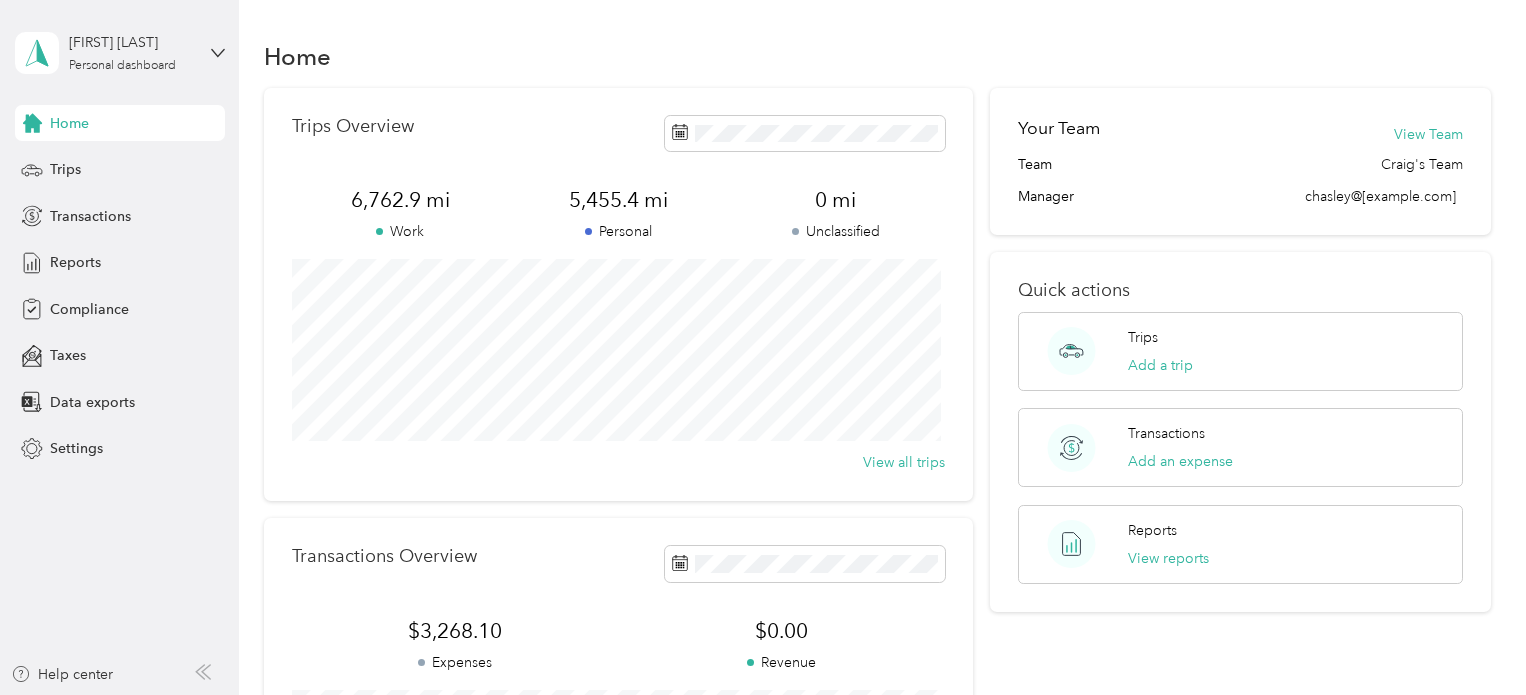 click on "Log out" at bounding box center [70, 164] 